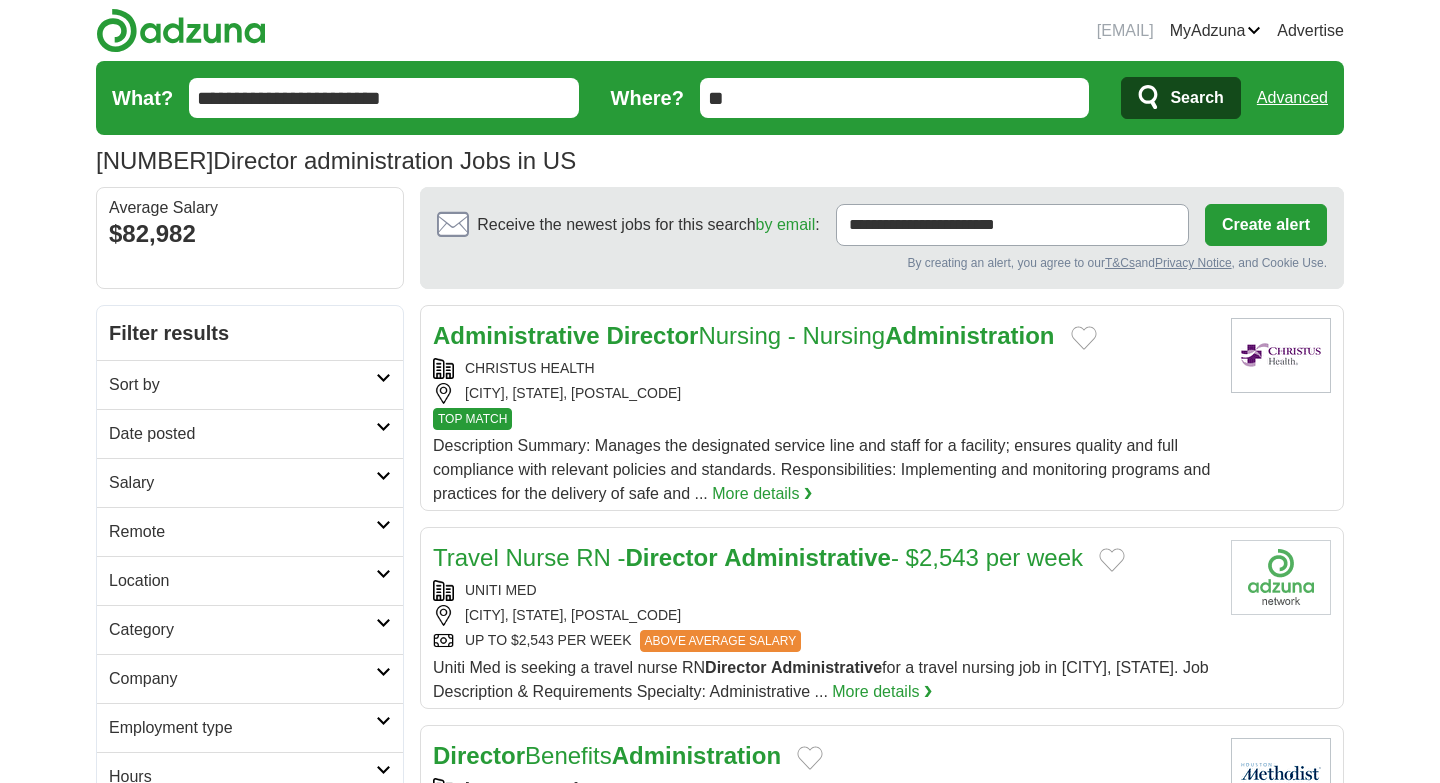 scroll, scrollTop: 0, scrollLeft: 0, axis: both 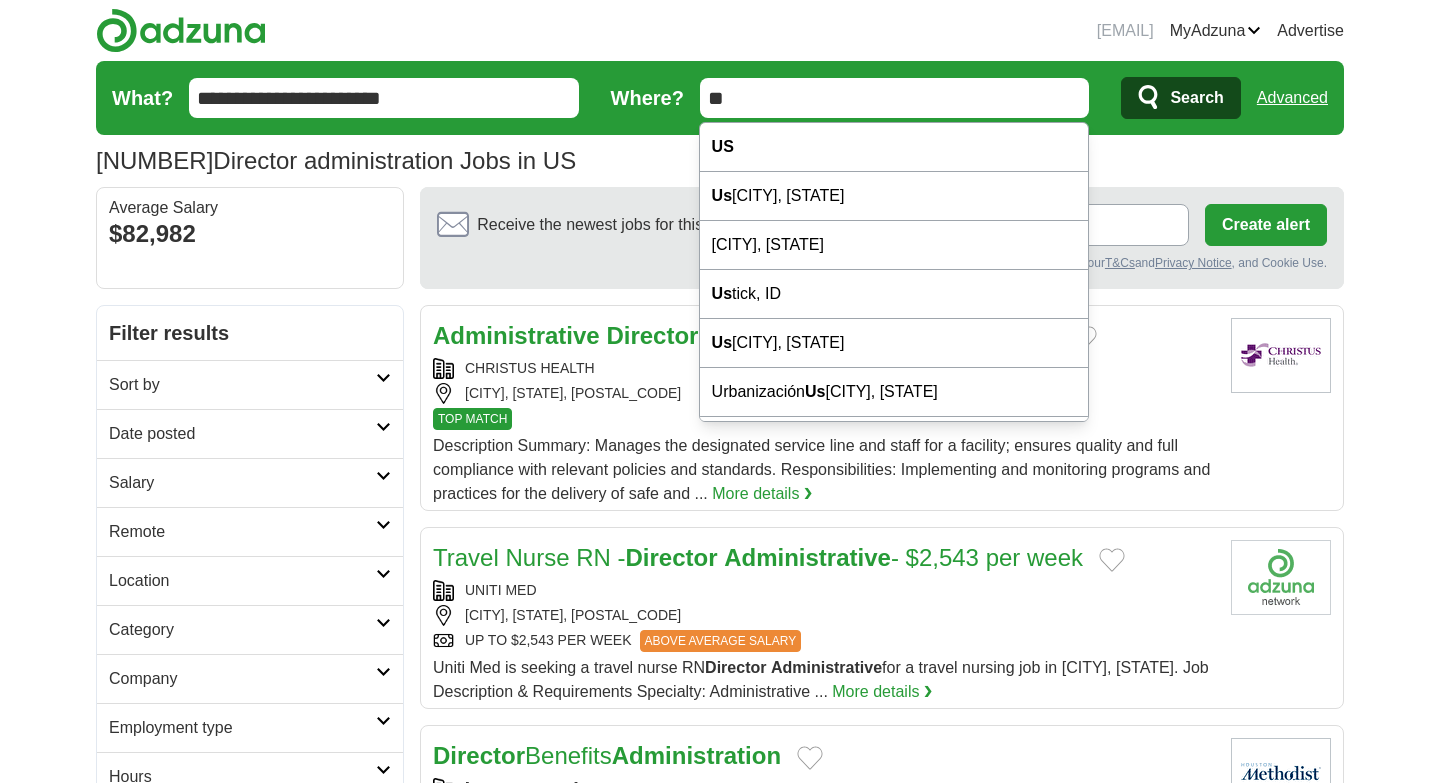 type on "*" 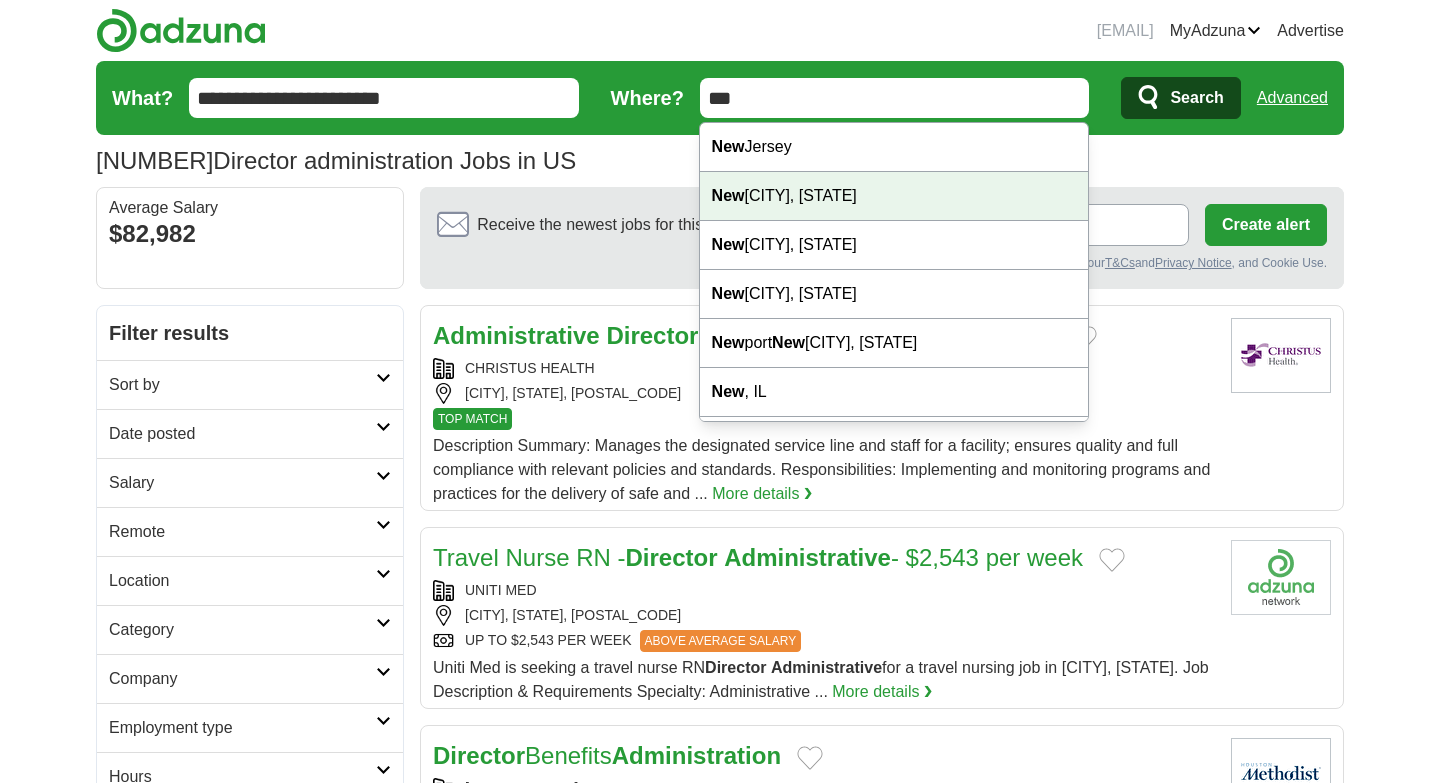 click on "New  York City, NY" at bounding box center [894, 196] 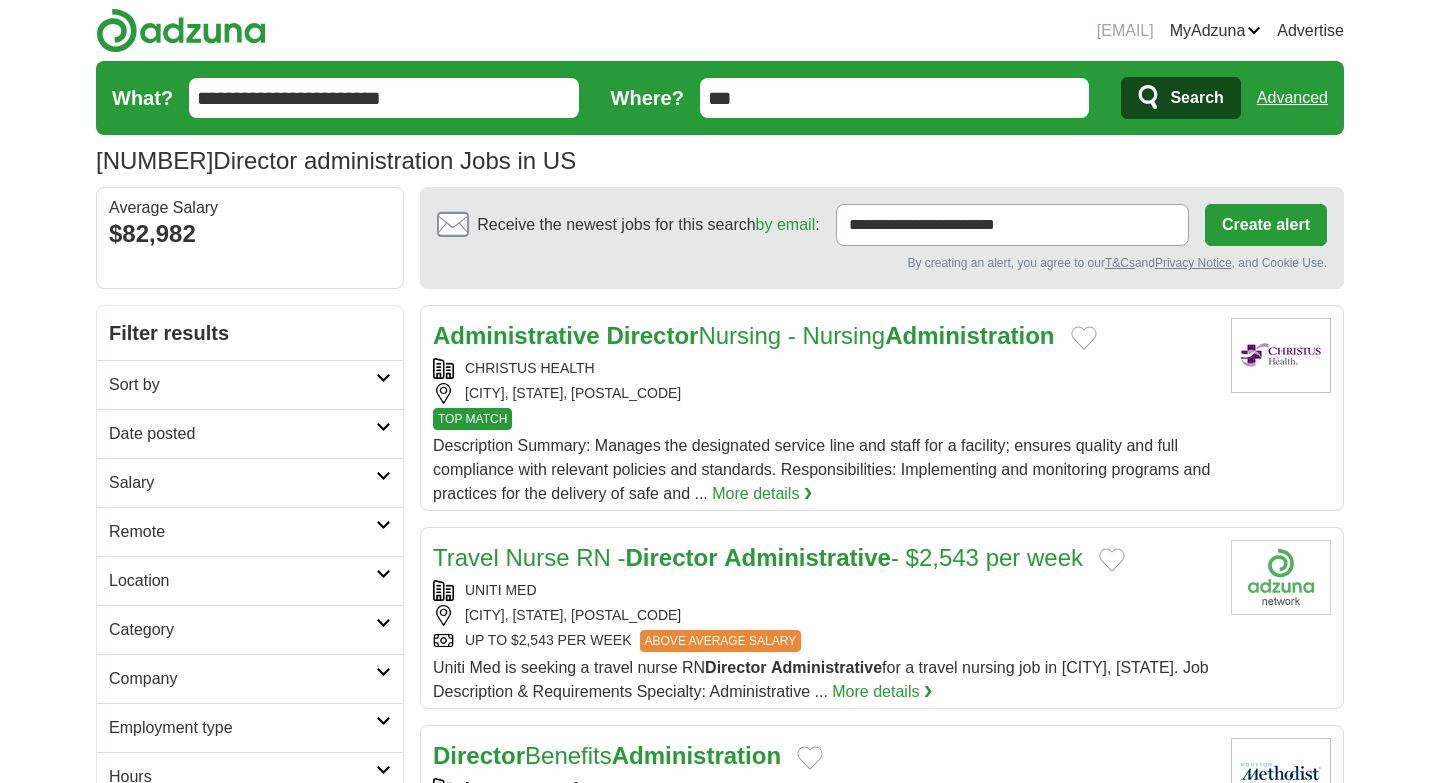 type on "**********" 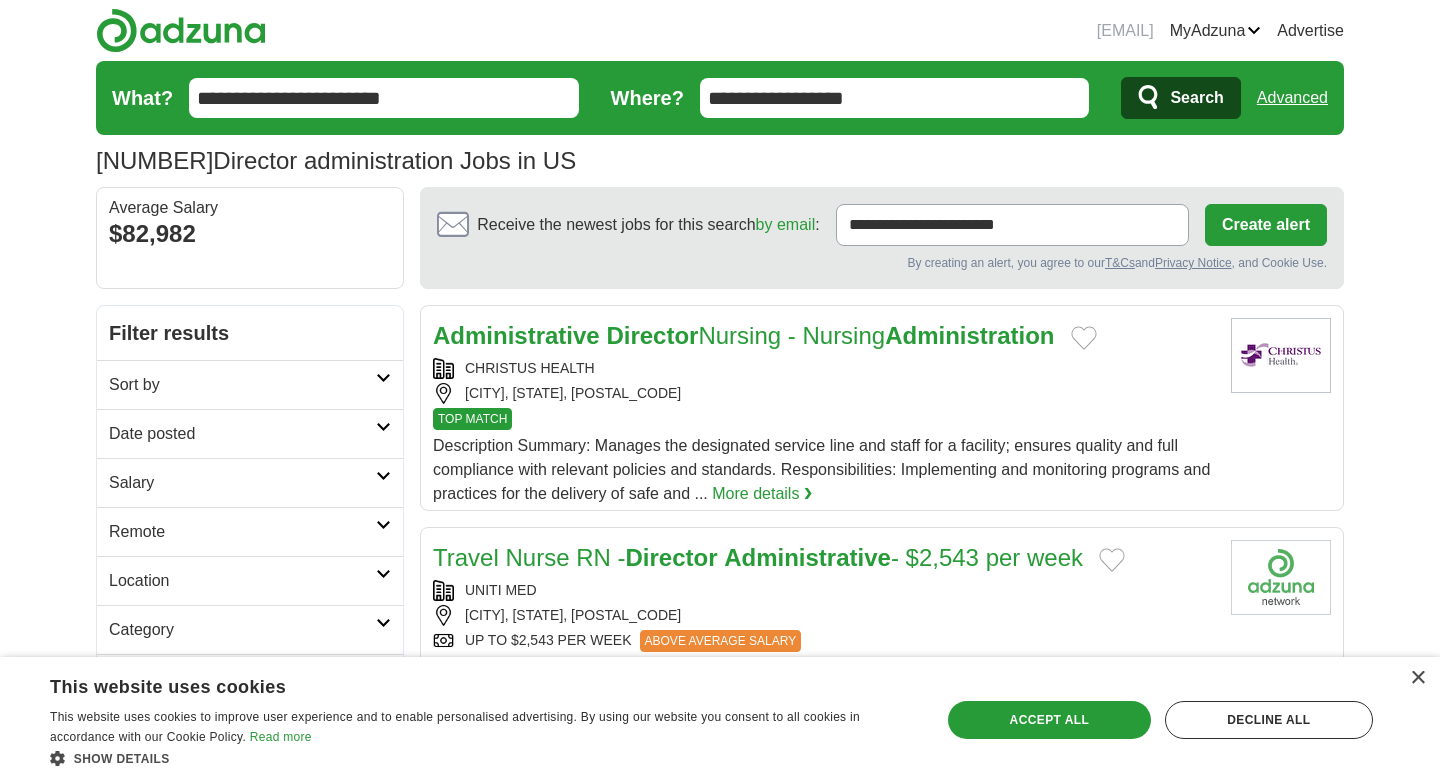 click on "Search" at bounding box center (1196, 98) 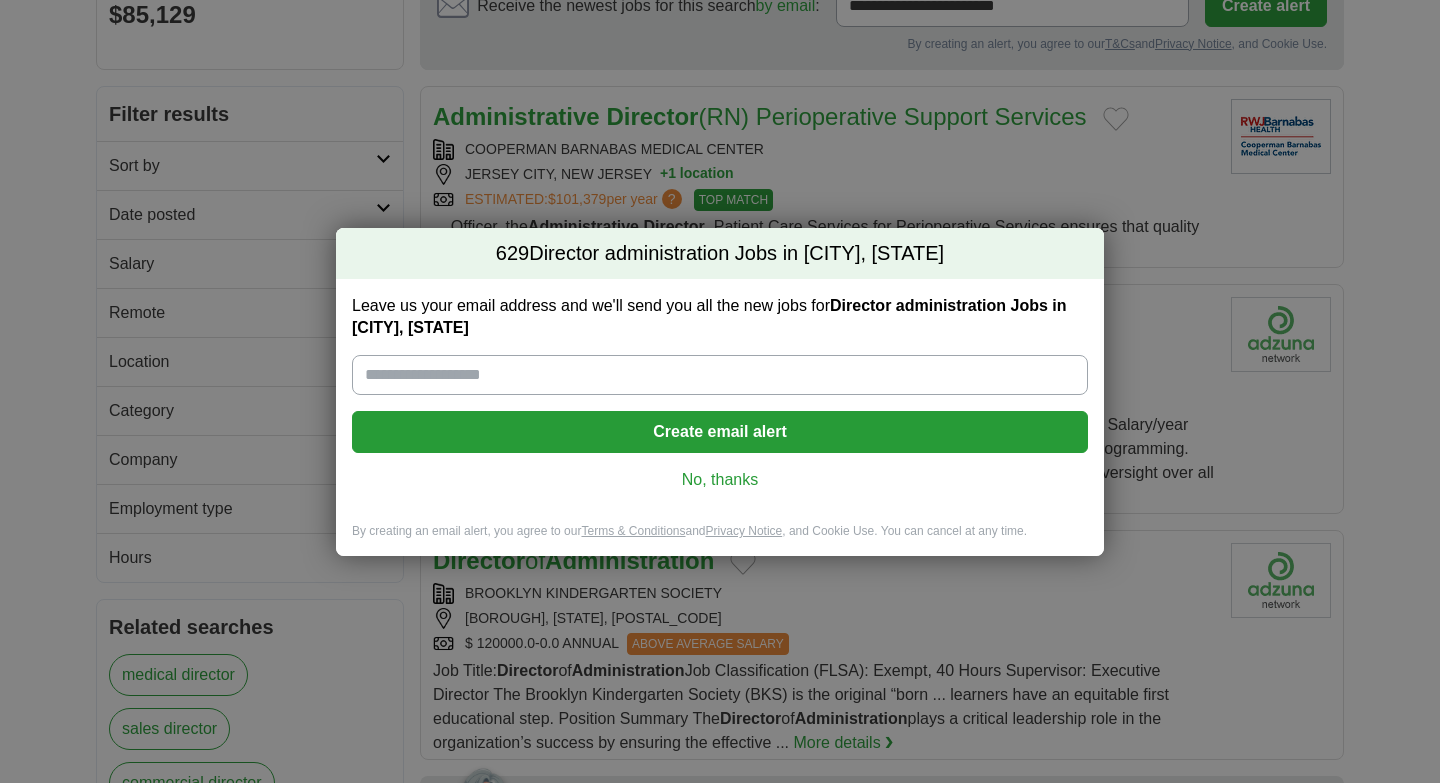 scroll, scrollTop: 0, scrollLeft: 0, axis: both 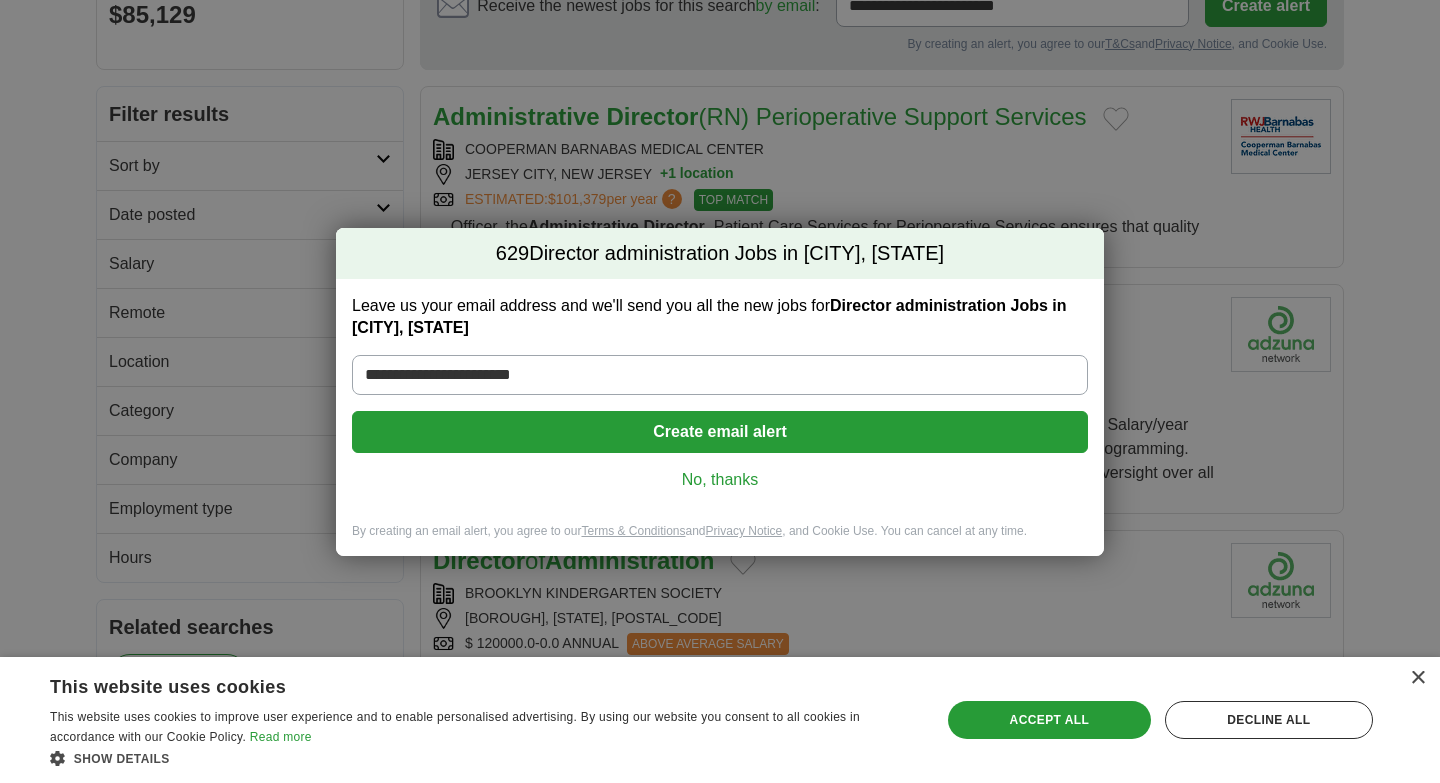 type on "**********" 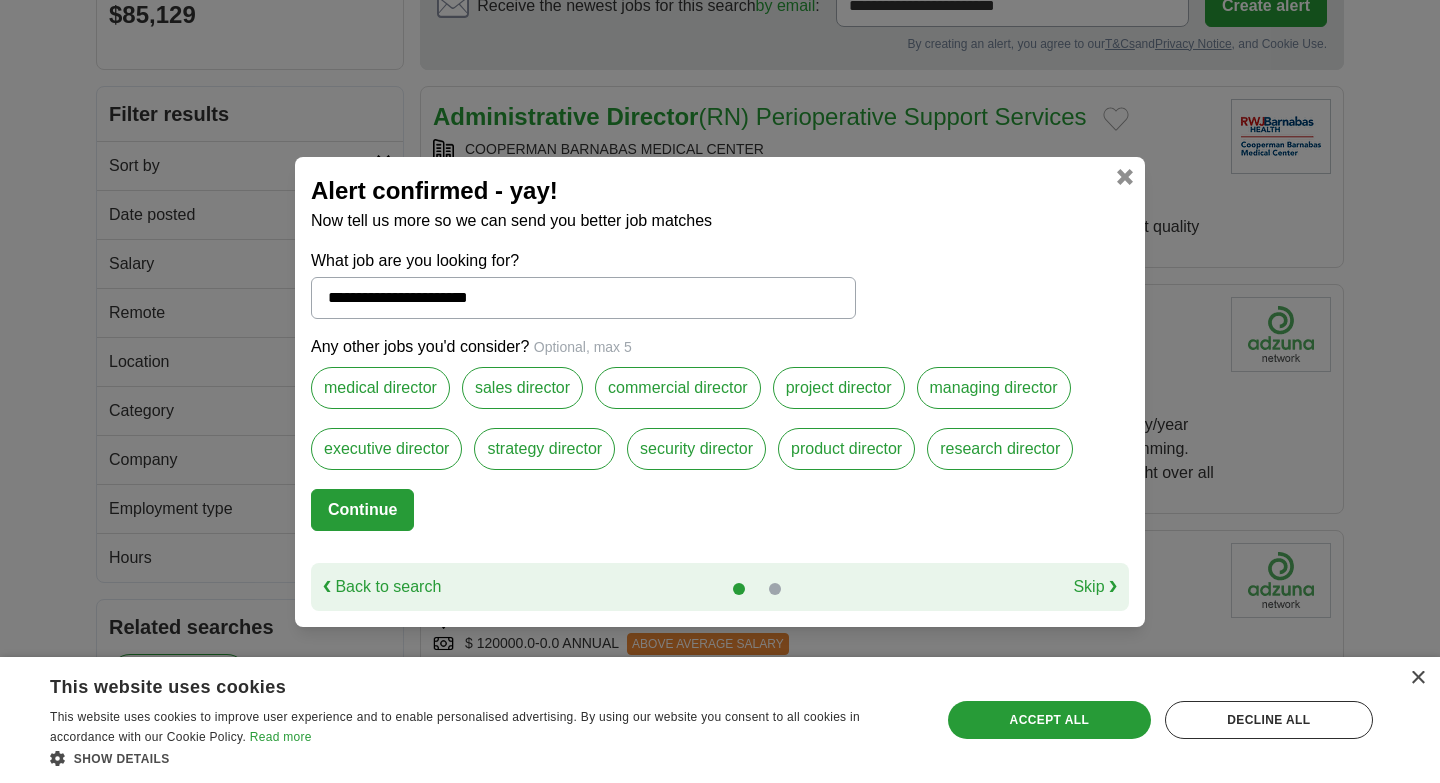 click on "Skip ❯" at bounding box center (1095, 587) 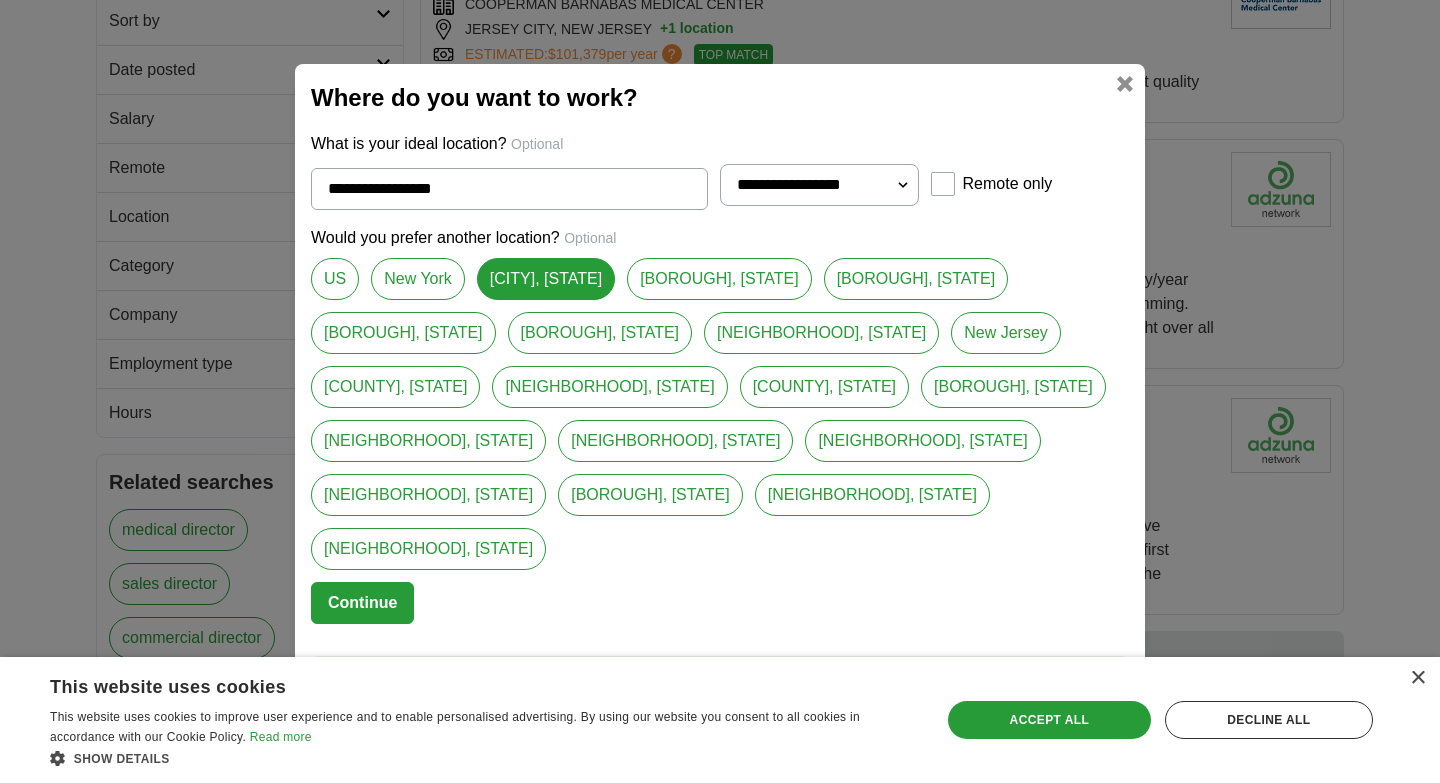 scroll, scrollTop: 364, scrollLeft: 0, axis: vertical 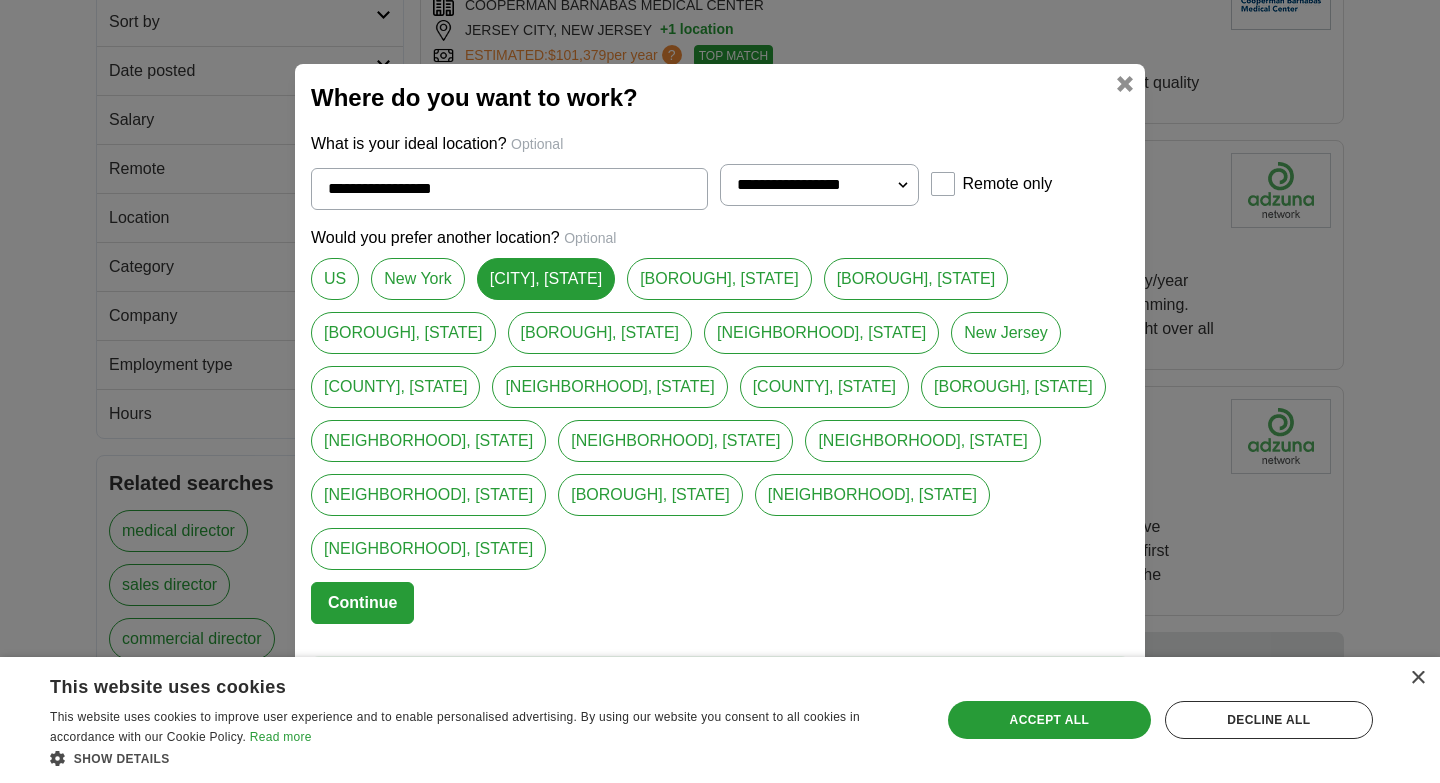 click on "New York" at bounding box center [418, 279] 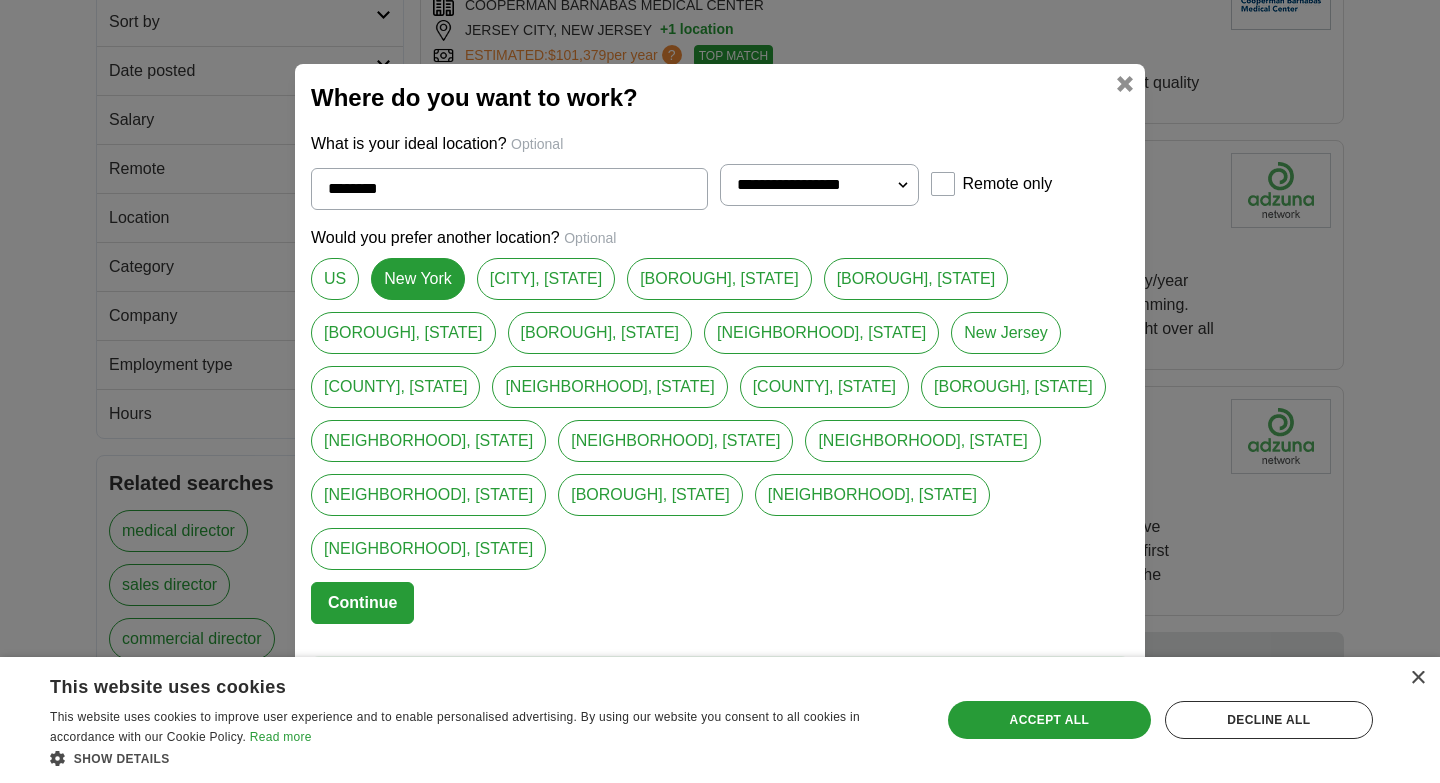 click on "[CITY], [STATE]" at bounding box center [546, 279] 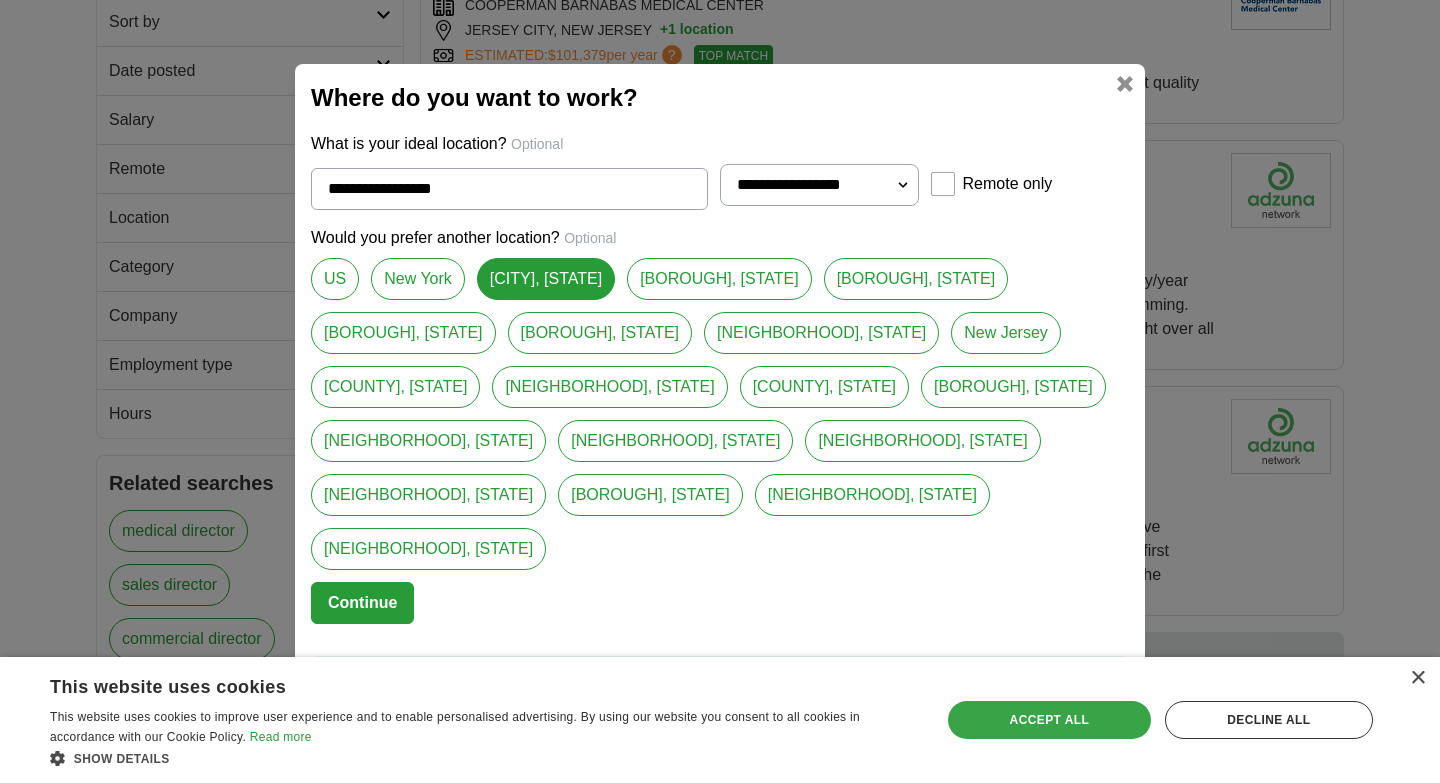 click on "Accept all" at bounding box center [1049, 720] 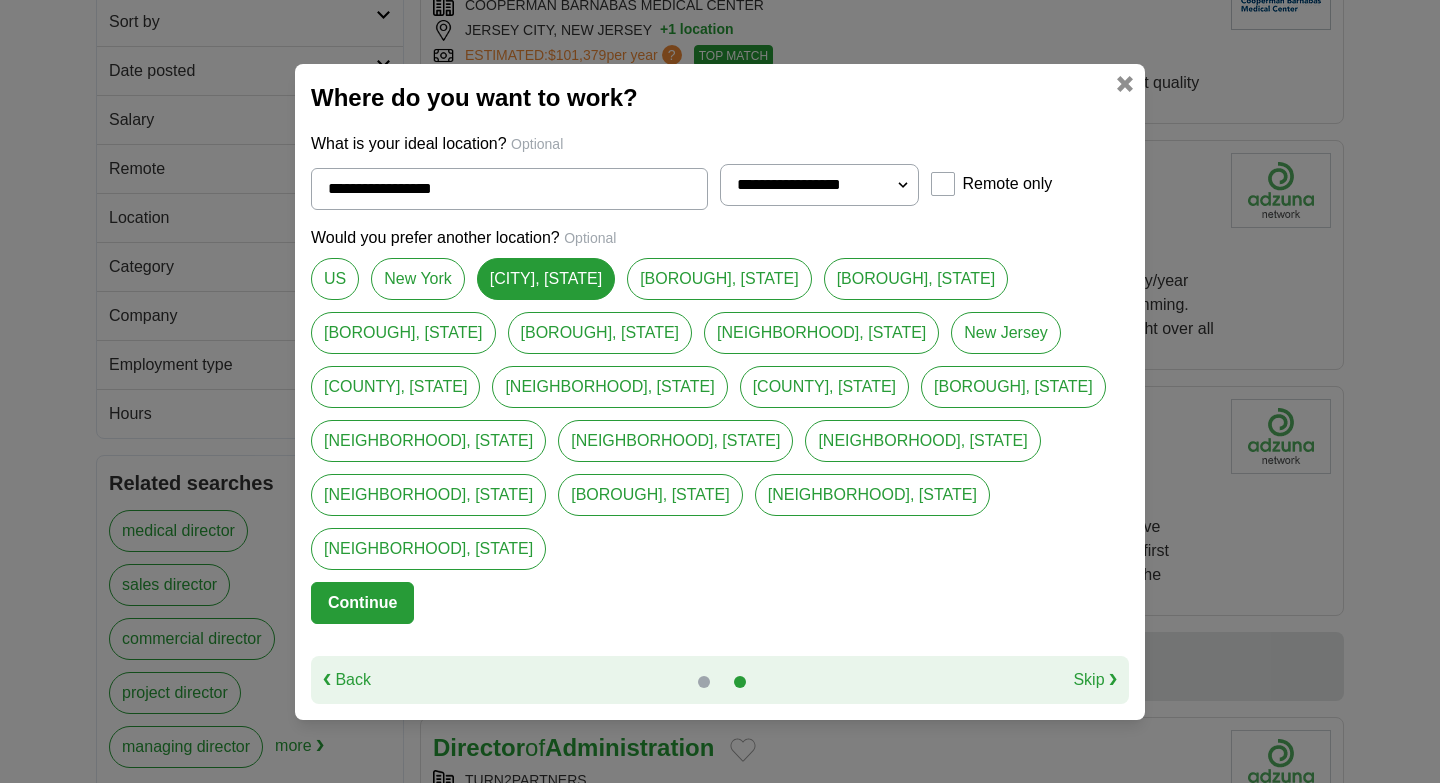 click on "Skip ❯" at bounding box center (1095, 680) 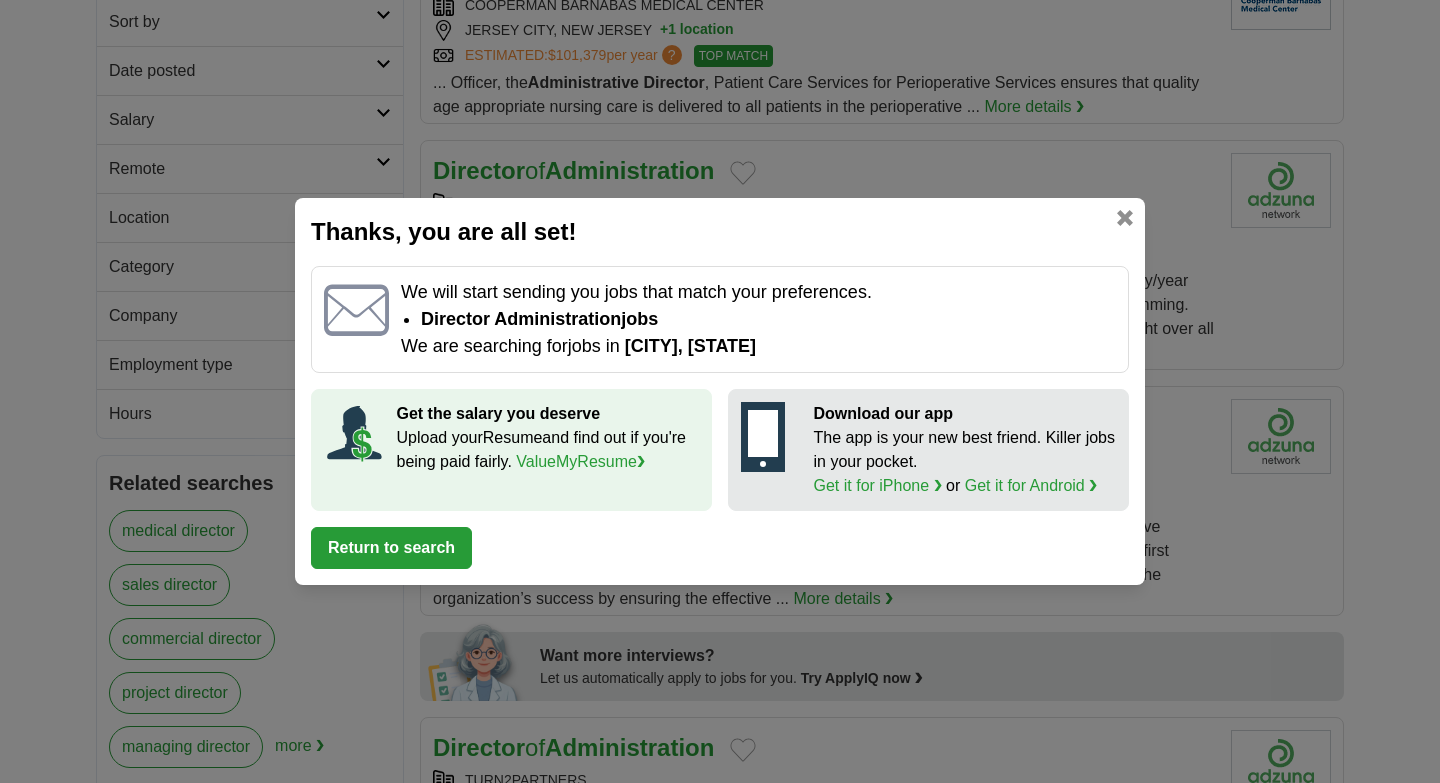 click on "Return to search" at bounding box center [391, 548] 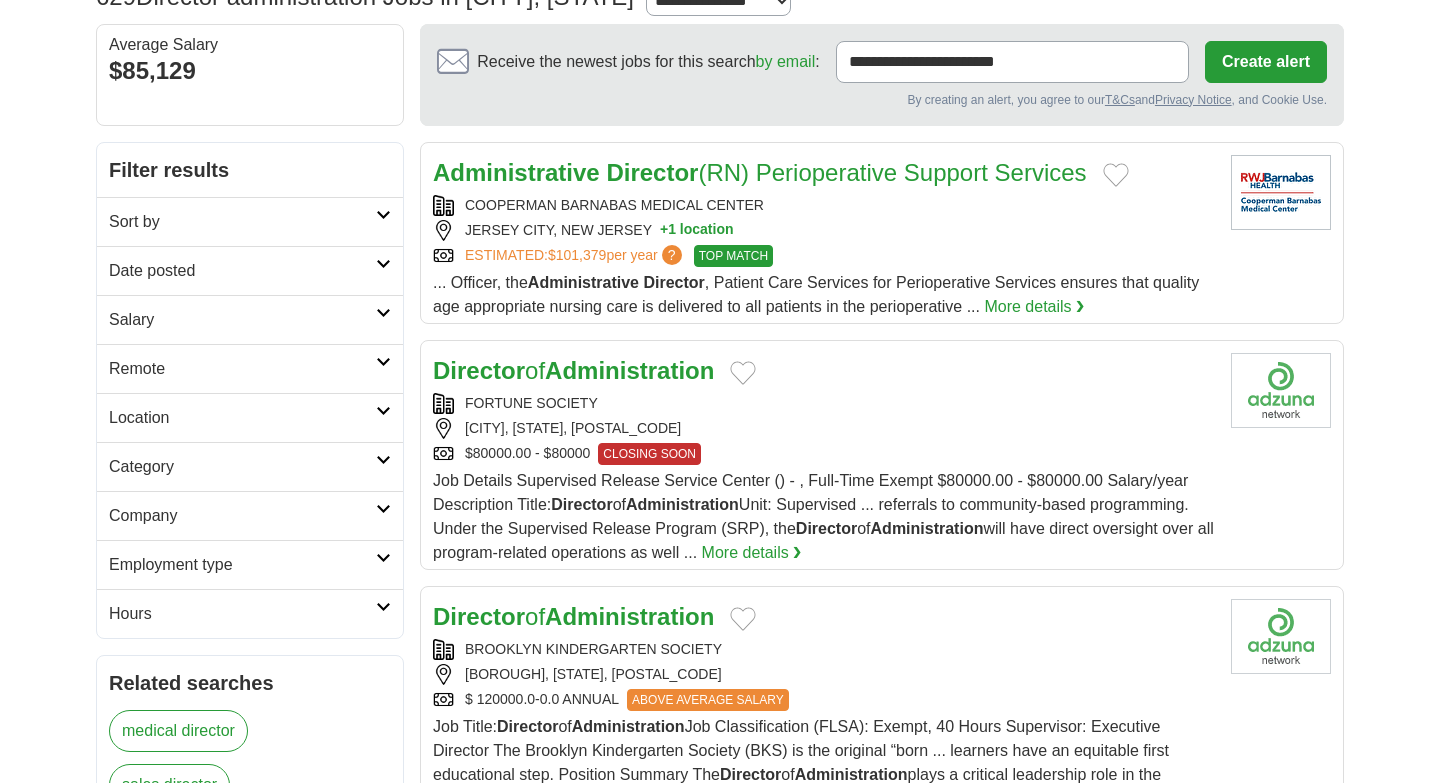 scroll, scrollTop: 165, scrollLeft: 0, axis: vertical 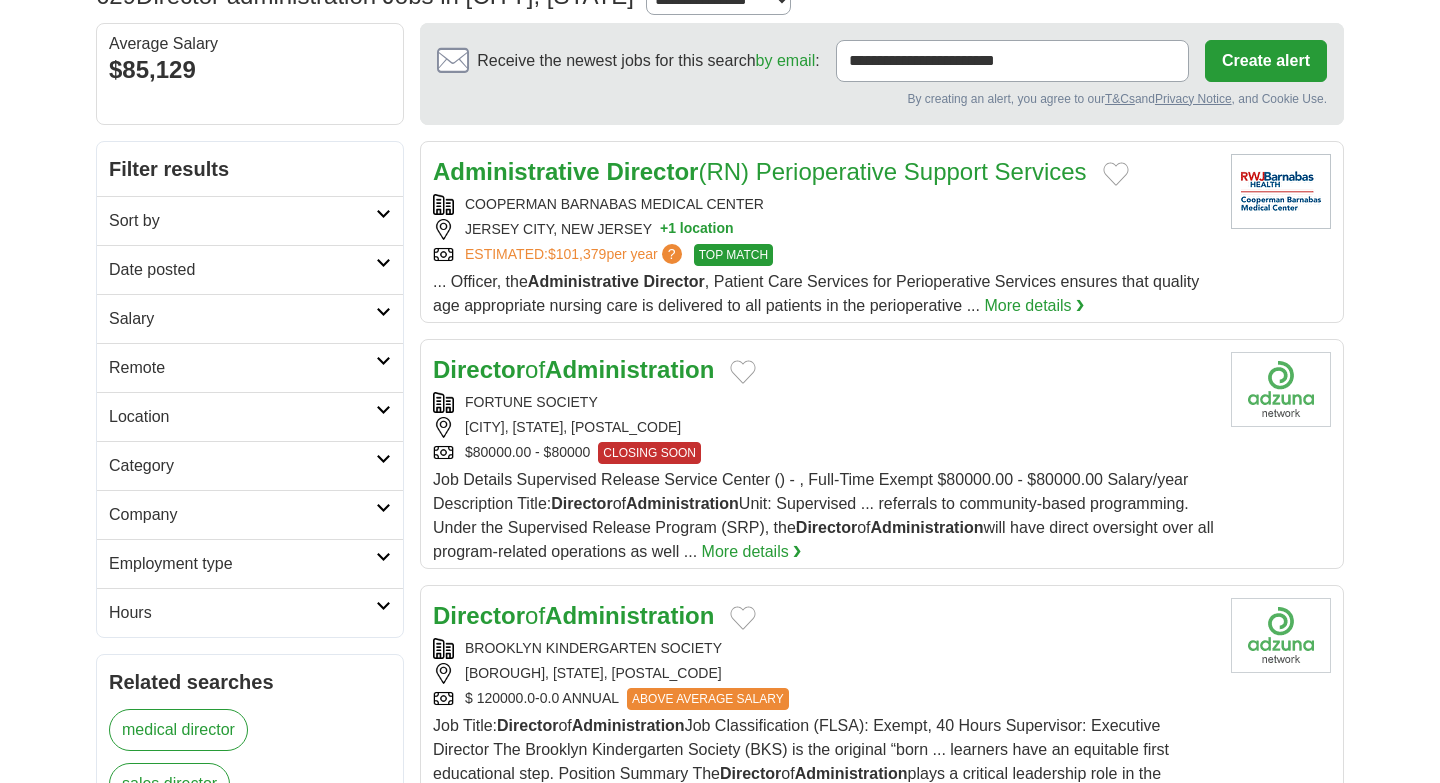 click on "Salary" at bounding box center [242, 319] 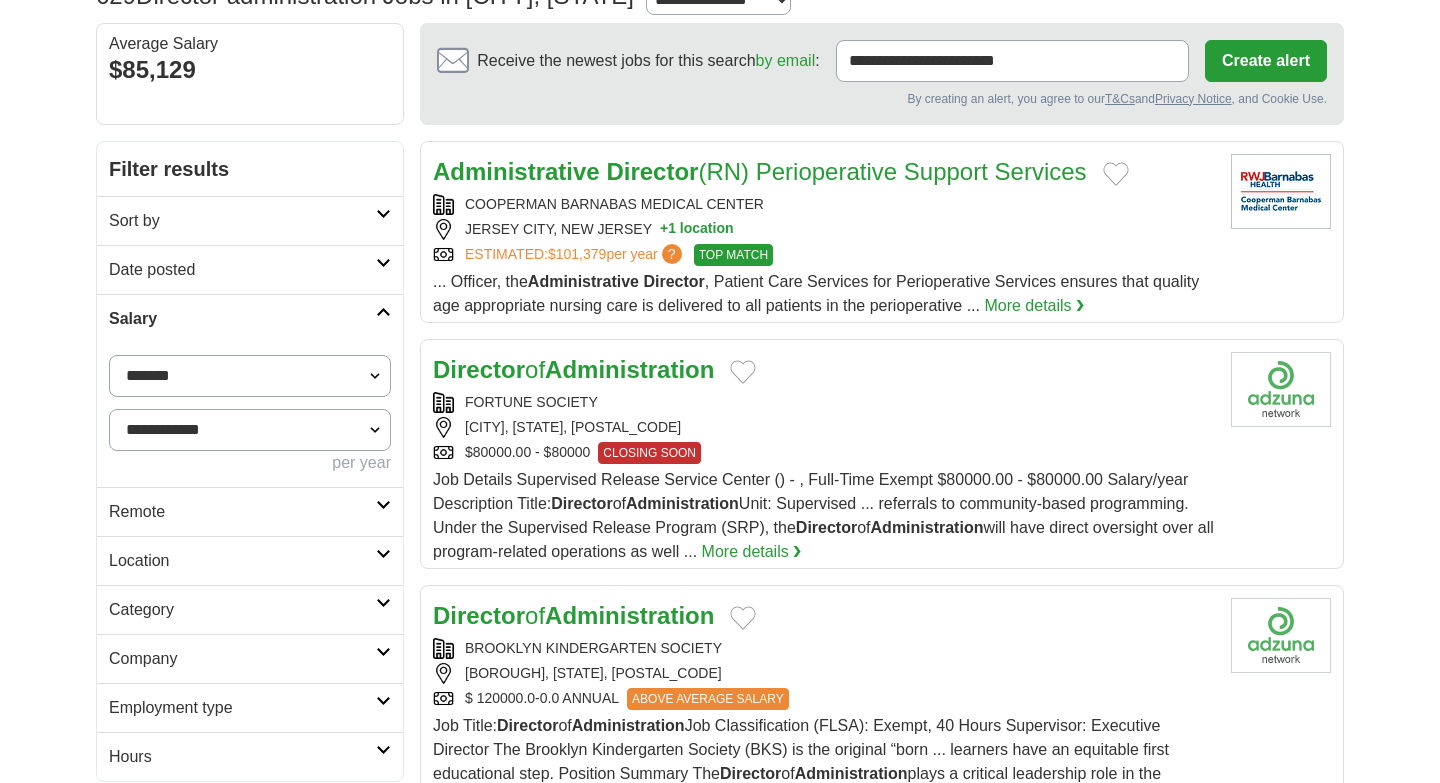 click on "**********" at bounding box center [250, 430] 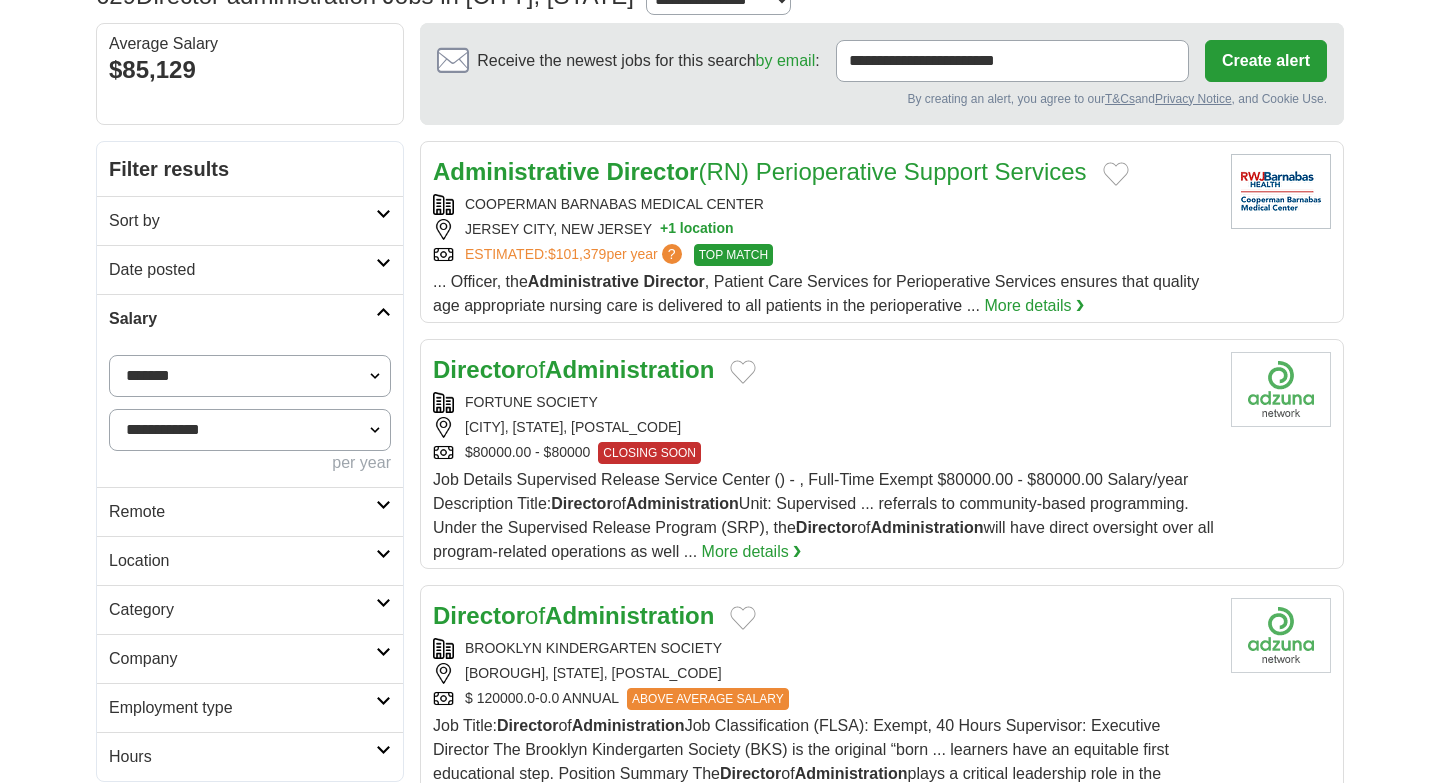 click on "**********" at bounding box center (250, 376) 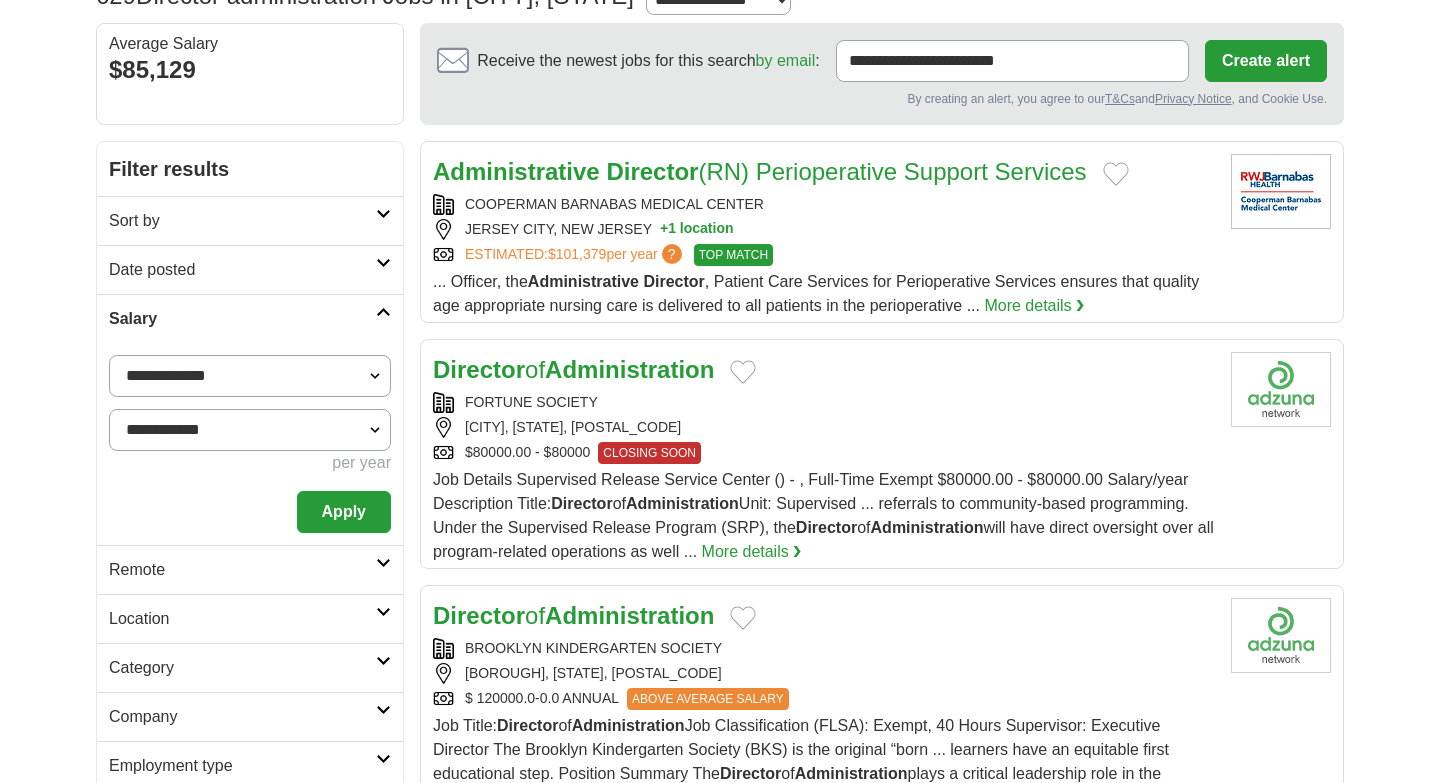 click on "**********" at bounding box center [250, 430] 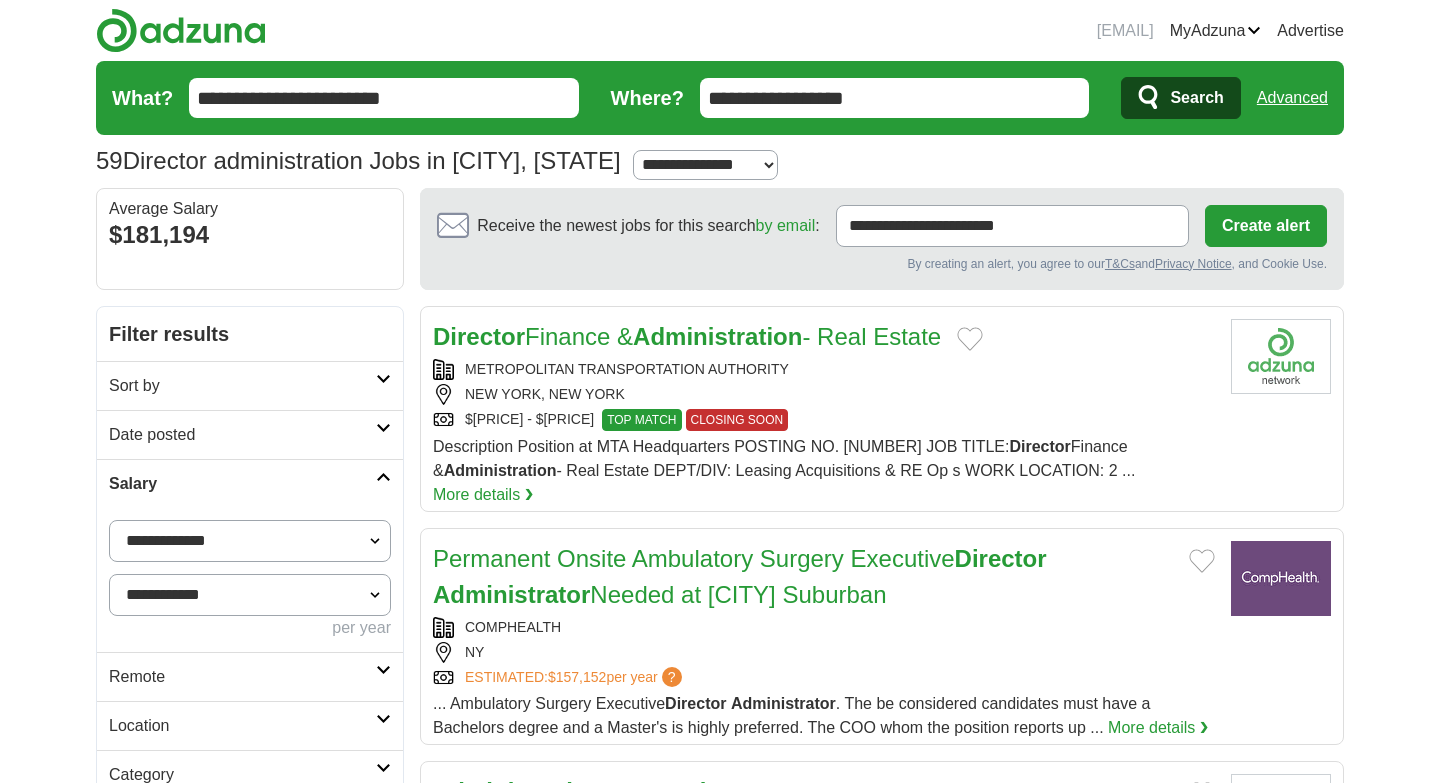 scroll, scrollTop: 0, scrollLeft: 0, axis: both 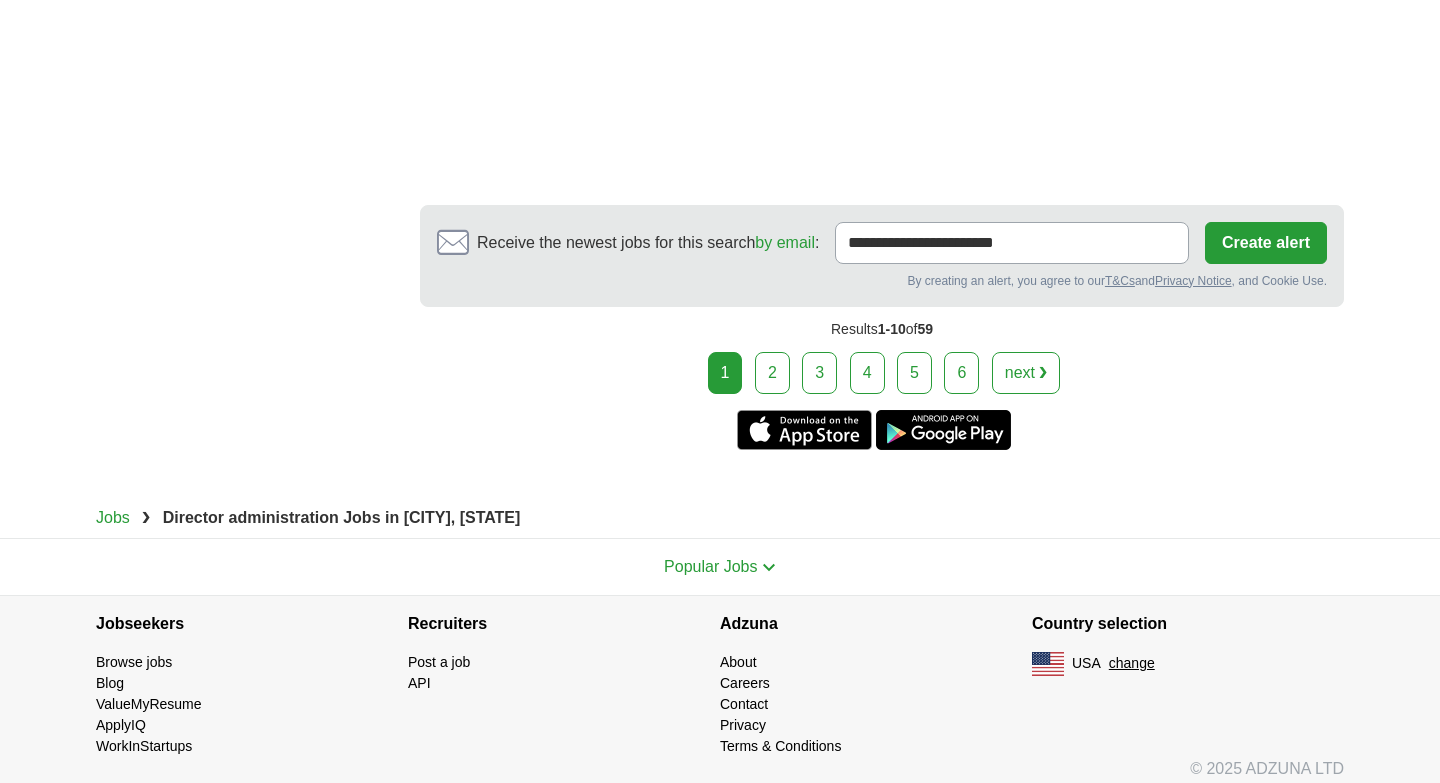 click on "1
2
3
4
5
6
next ❯" at bounding box center [882, 373] 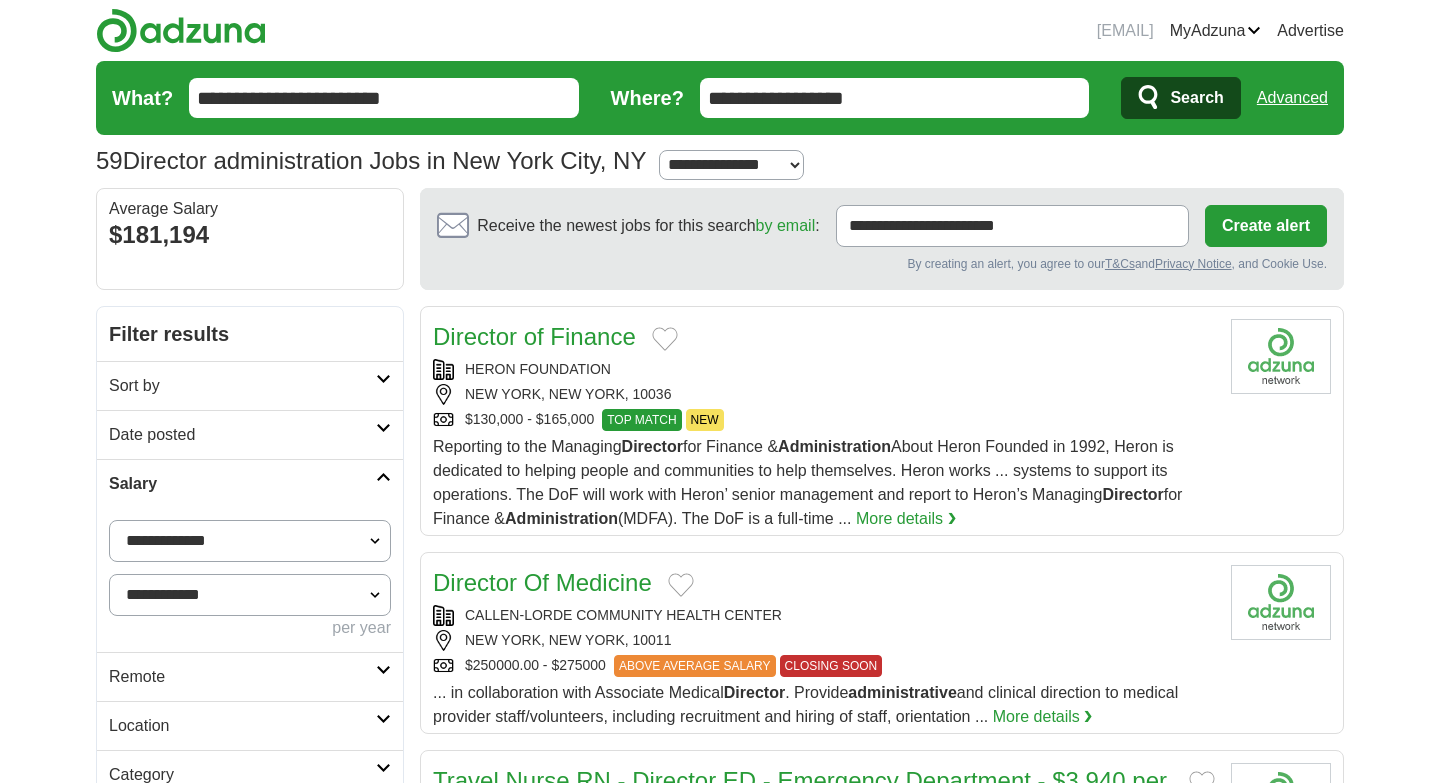 scroll, scrollTop: 350, scrollLeft: 0, axis: vertical 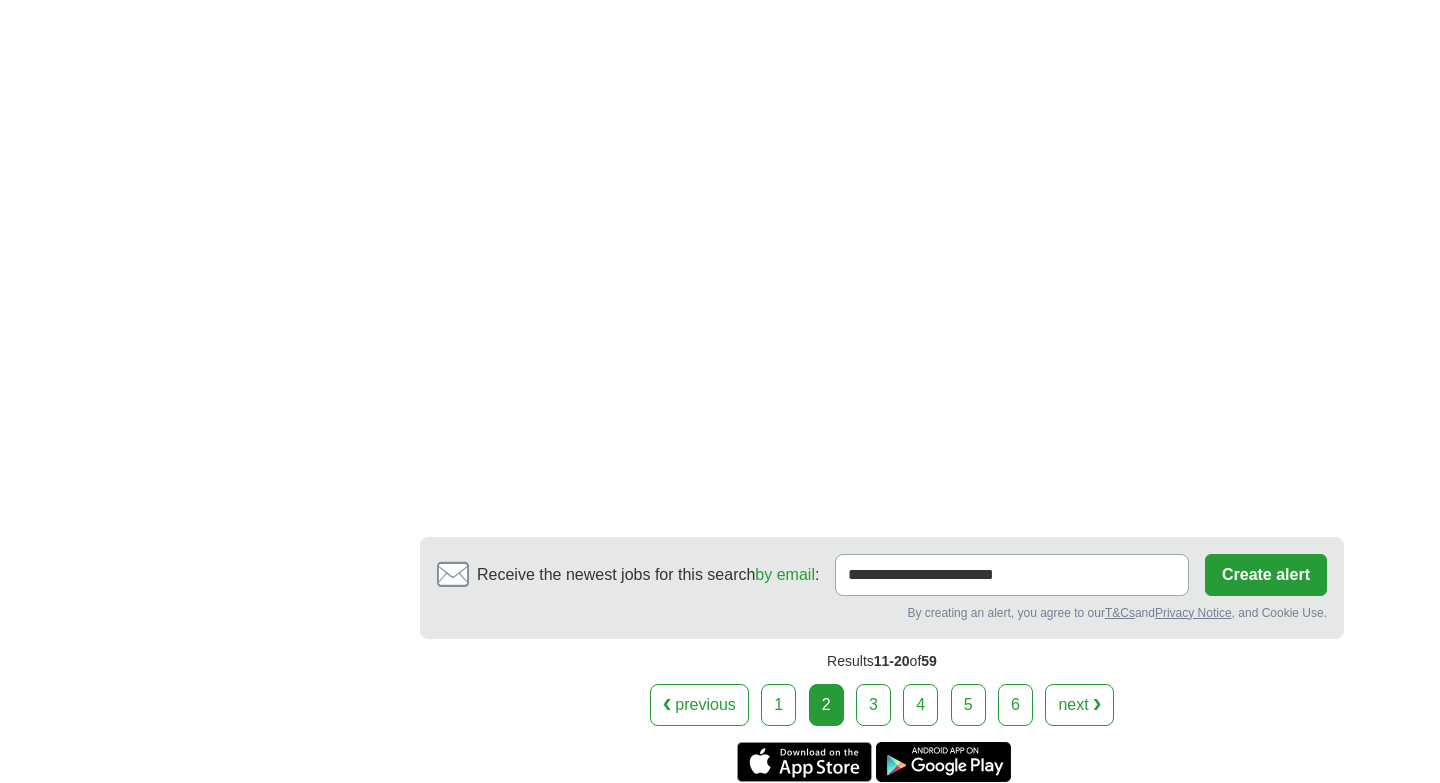 click on "3" at bounding box center (873, 705) 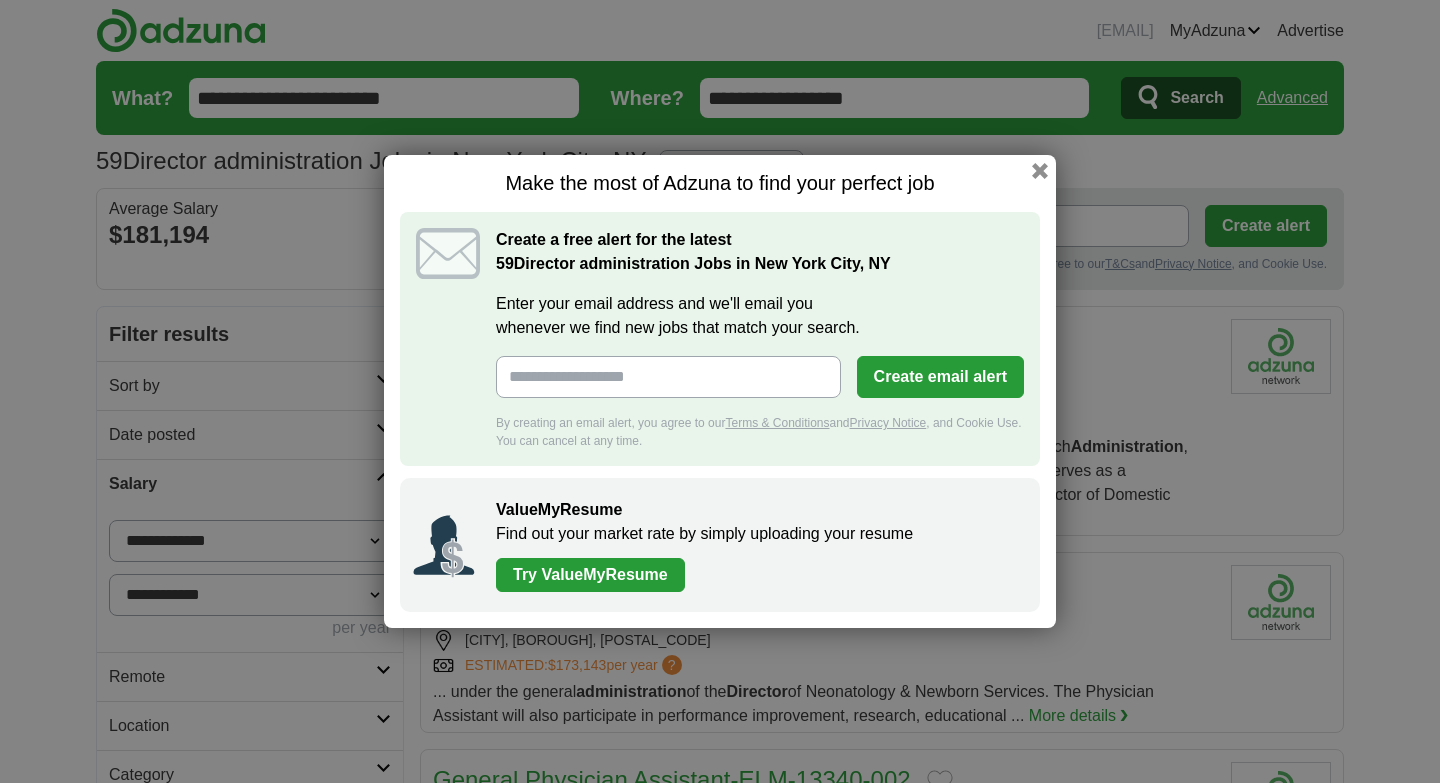 scroll, scrollTop: 0, scrollLeft: 0, axis: both 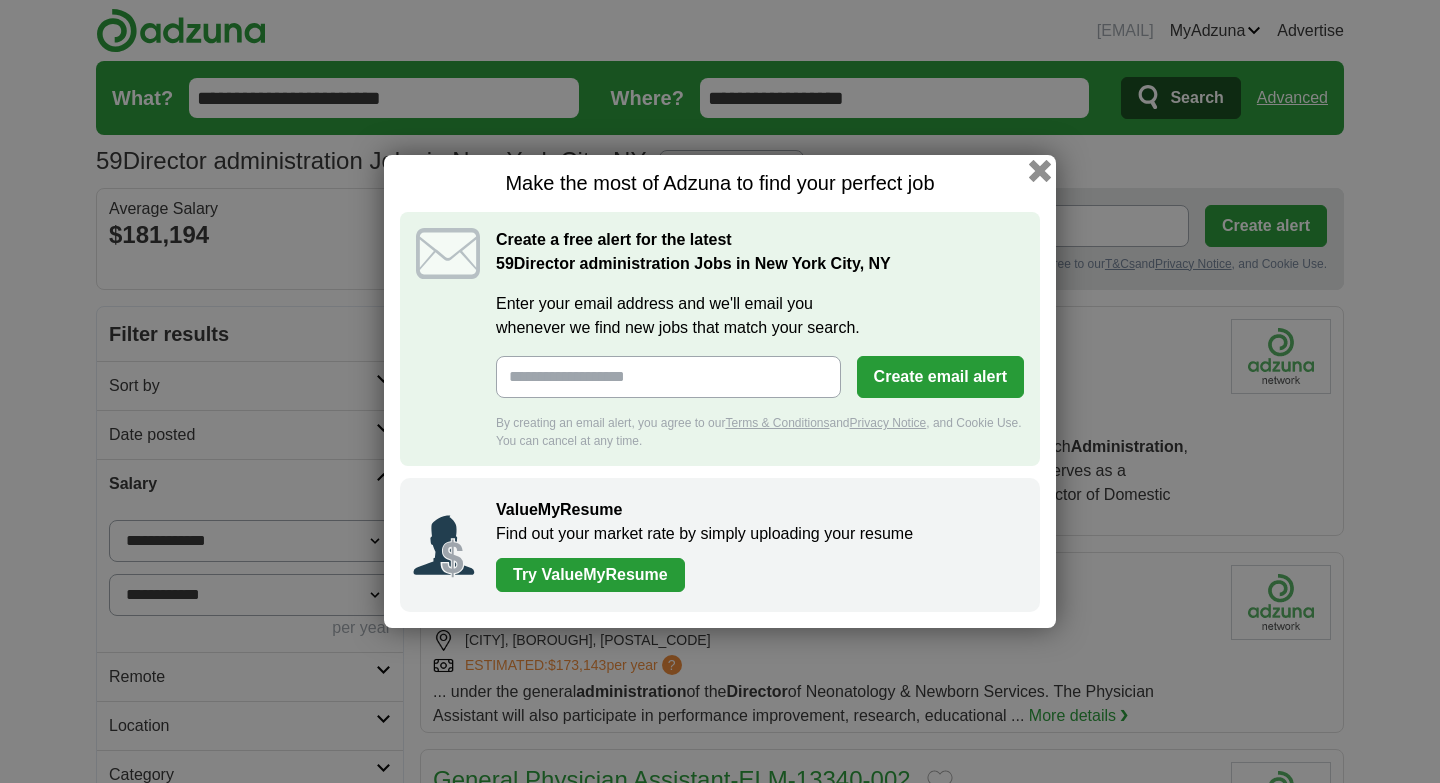 click at bounding box center [1040, 171] 